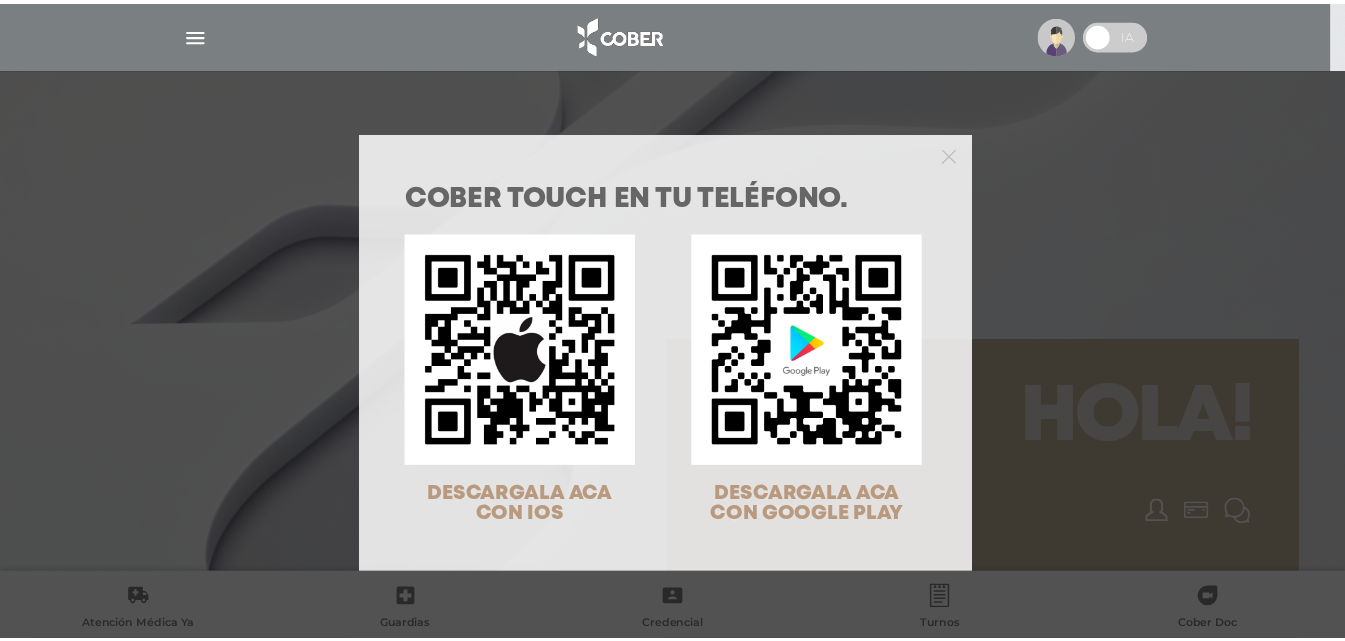 scroll, scrollTop: 0, scrollLeft: 0, axis: both 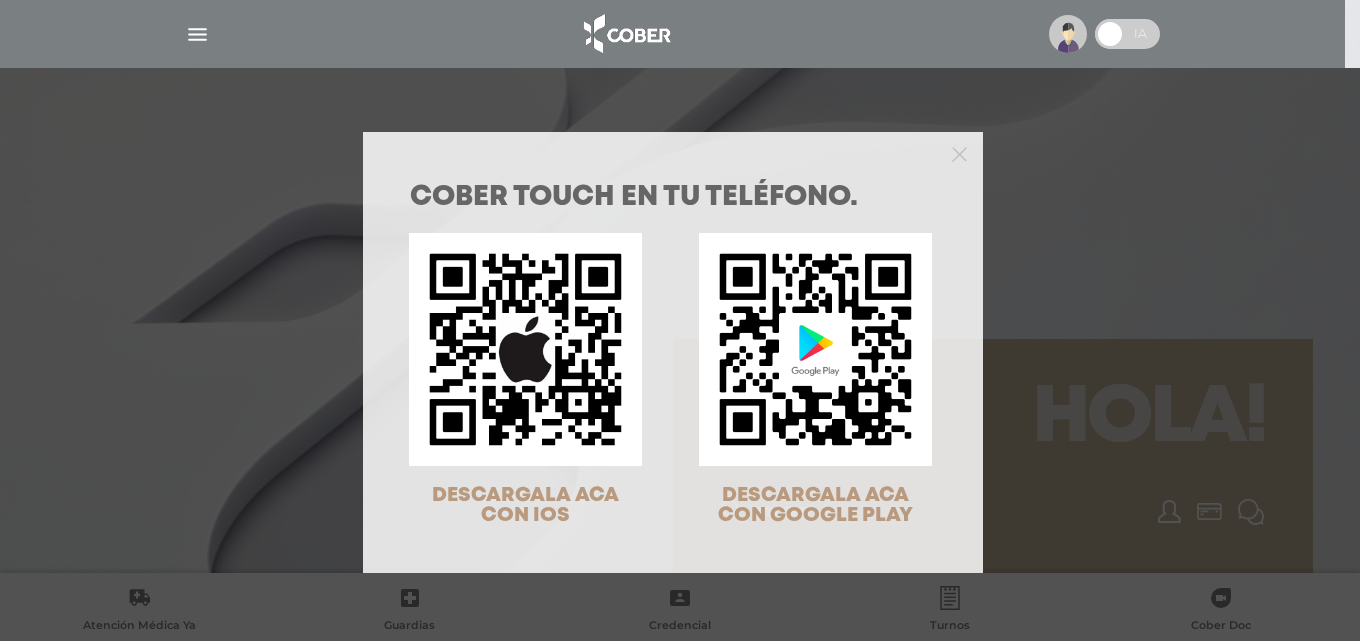 click at bounding box center [673, 152] 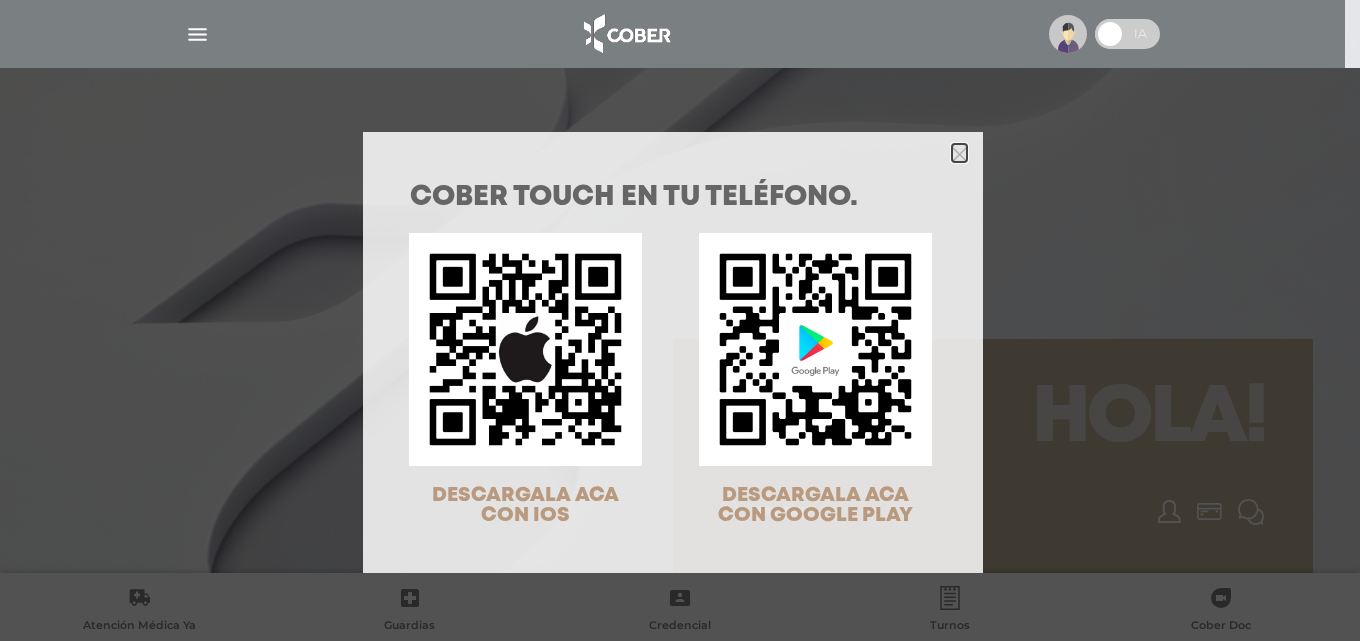 click 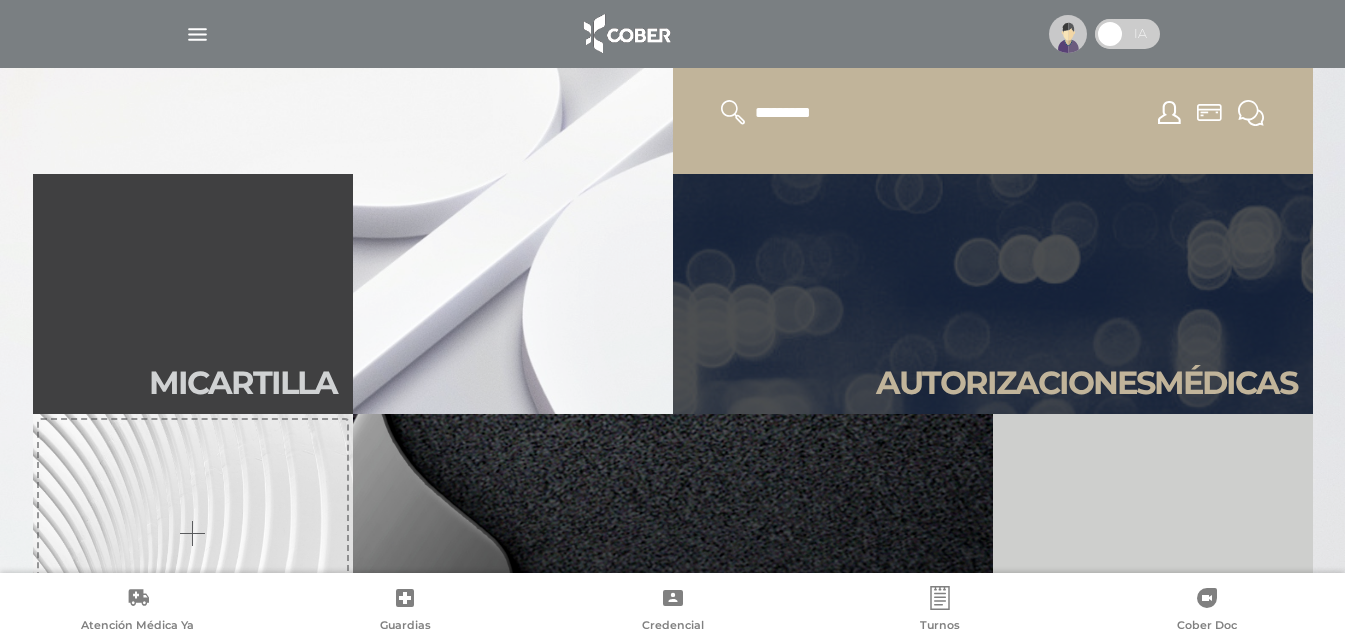 scroll, scrollTop: 400, scrollLeft: 0, axis: vertical 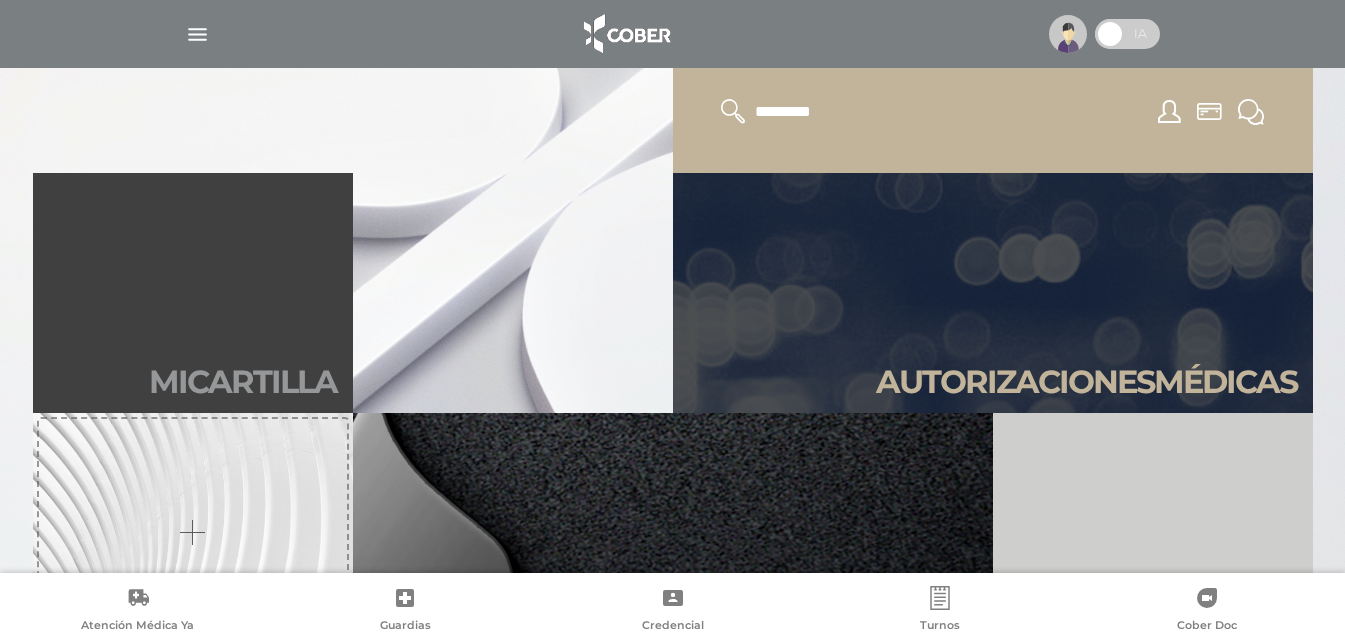 click on "Mi  car tilla" at bounding box center (193, 293) 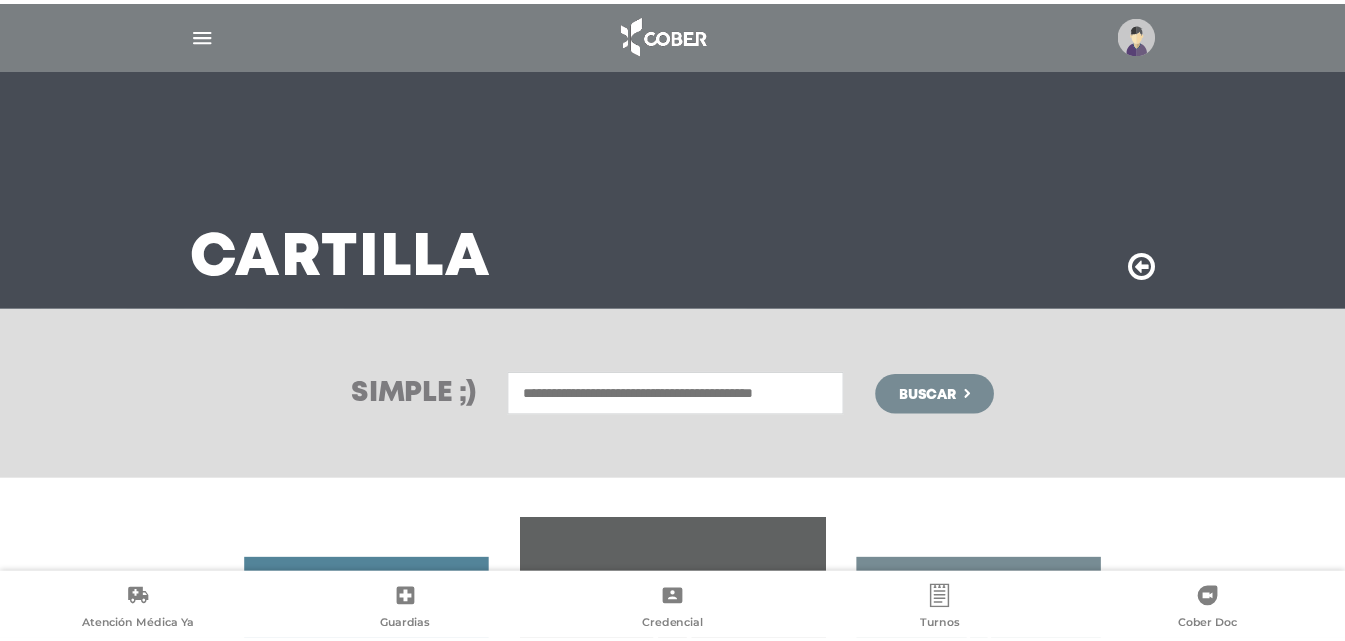 scroll, scrollTop: 0, scrollLeft: 0, axis: both 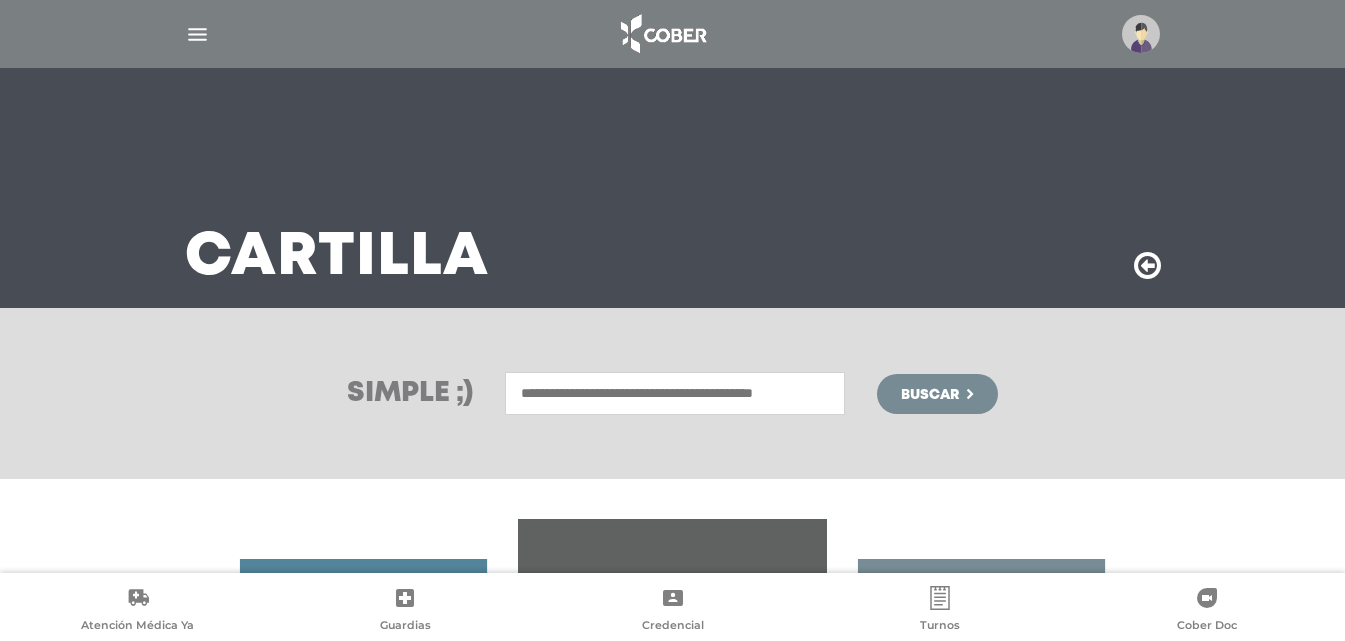 click at bounding box center (675, 393) 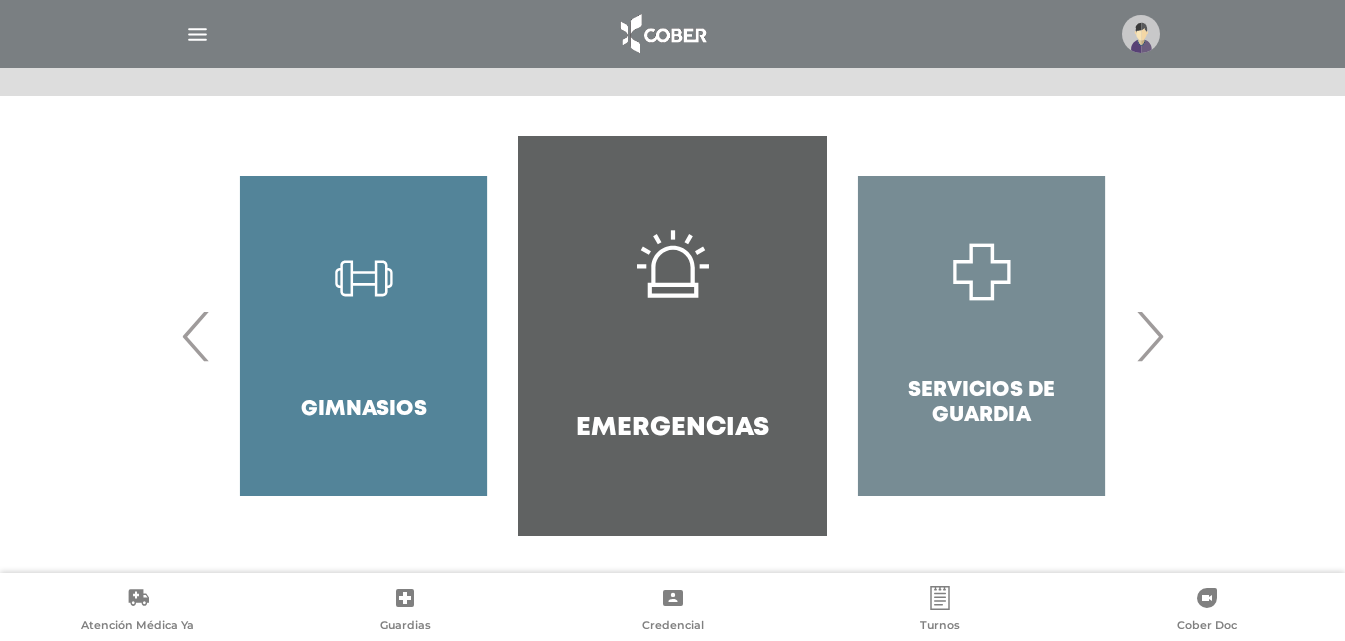 scroll, scrollTop: 386, scrollLeft: 0, axis: vertical 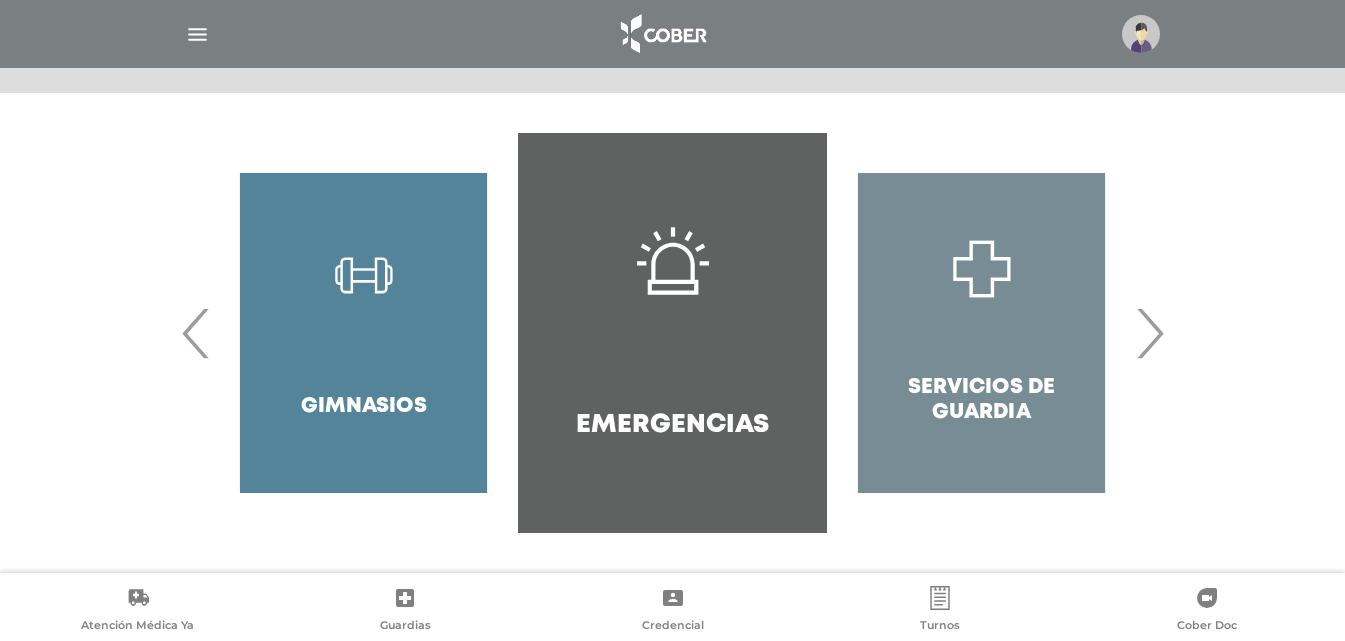 click on "Gimnasios" at bounding box center [363, 333] 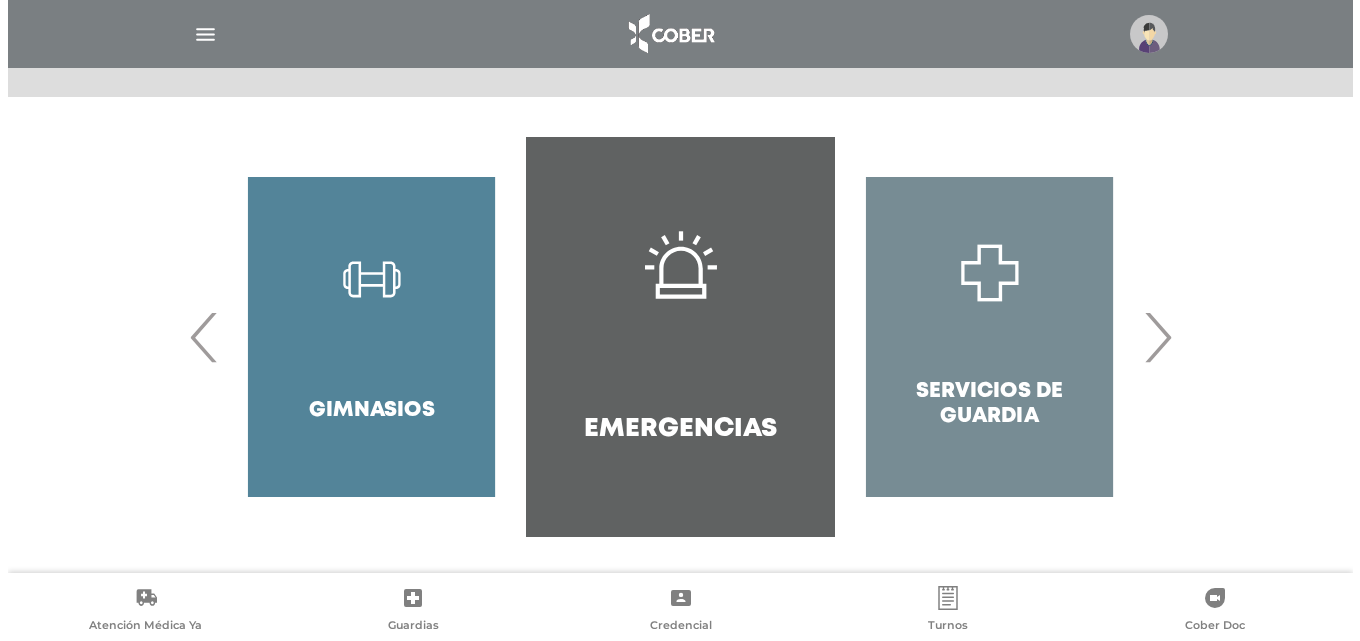 scroll, scrollTop: 386, scrollLeft: 0, axis: vertical 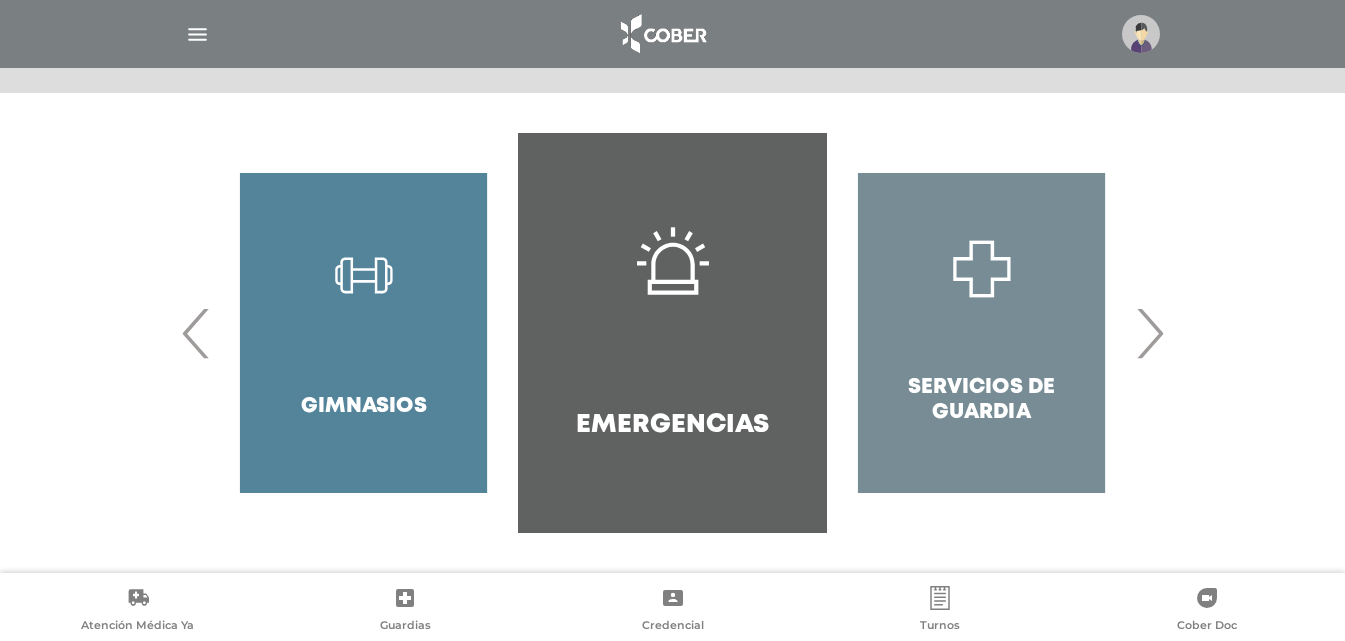 click on "Servicios de Guardia" at bounding box center [981, 333] 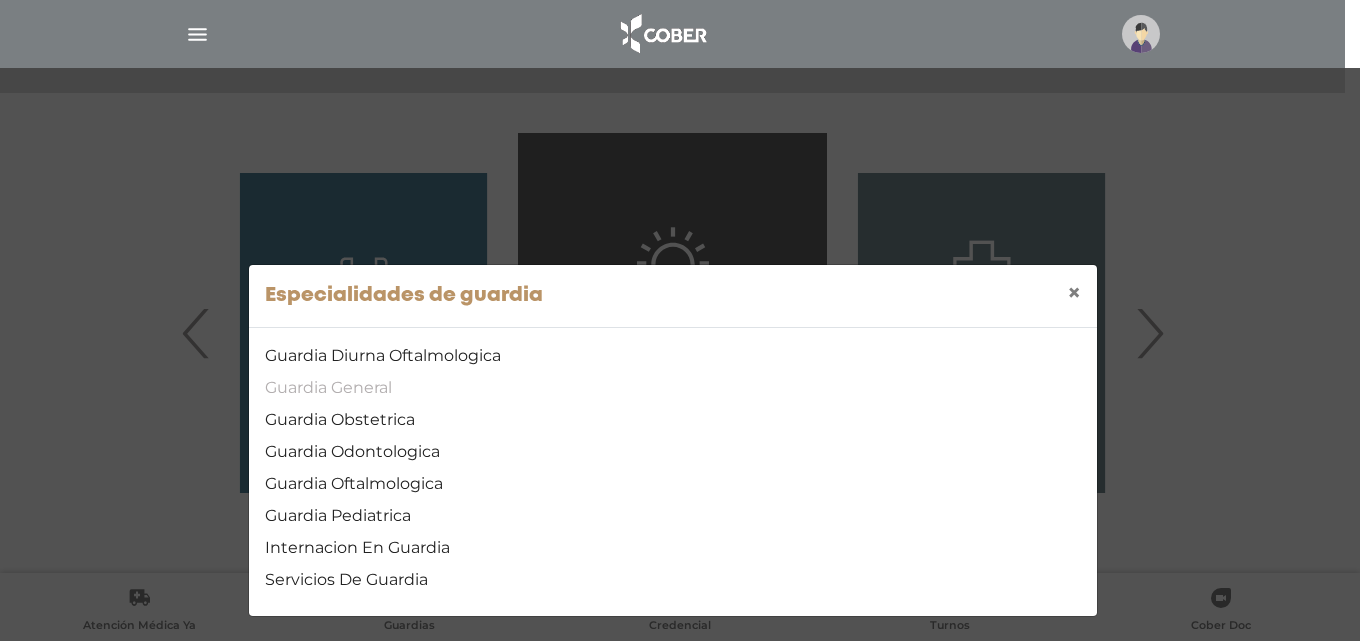 click on "Guardia General" at bounding box center (673, 388) 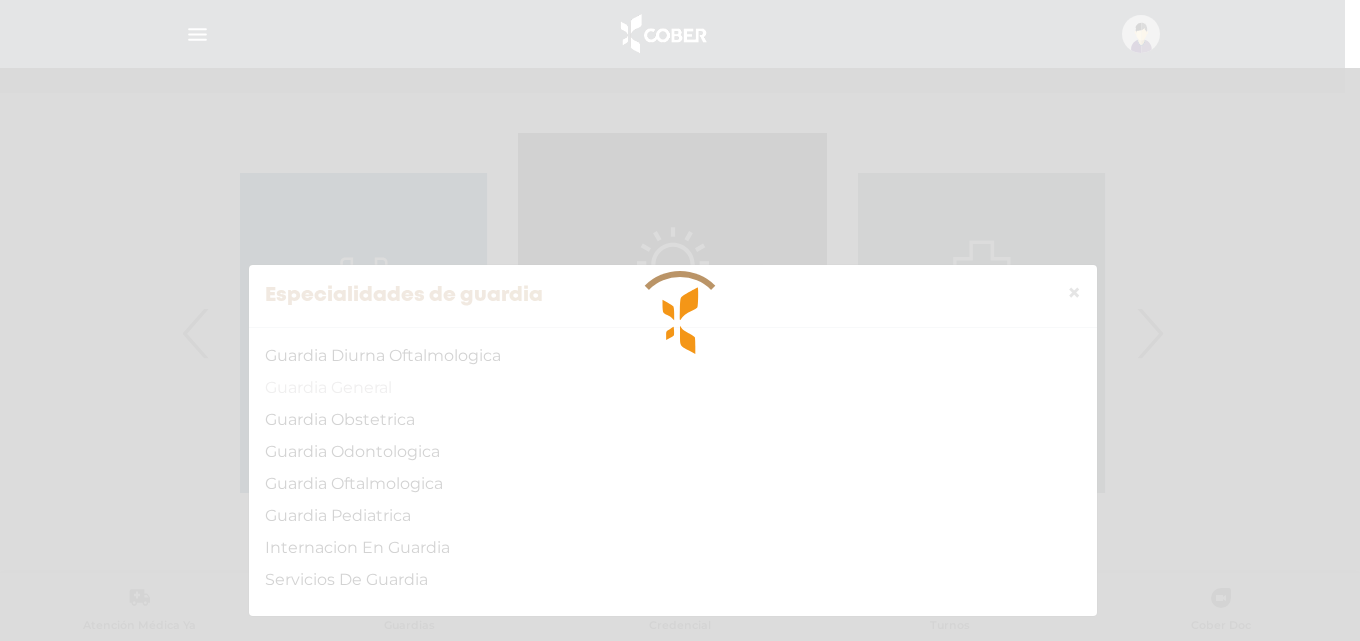 scroll, scrollTop: 0, scrollLeft: 0, axis: both 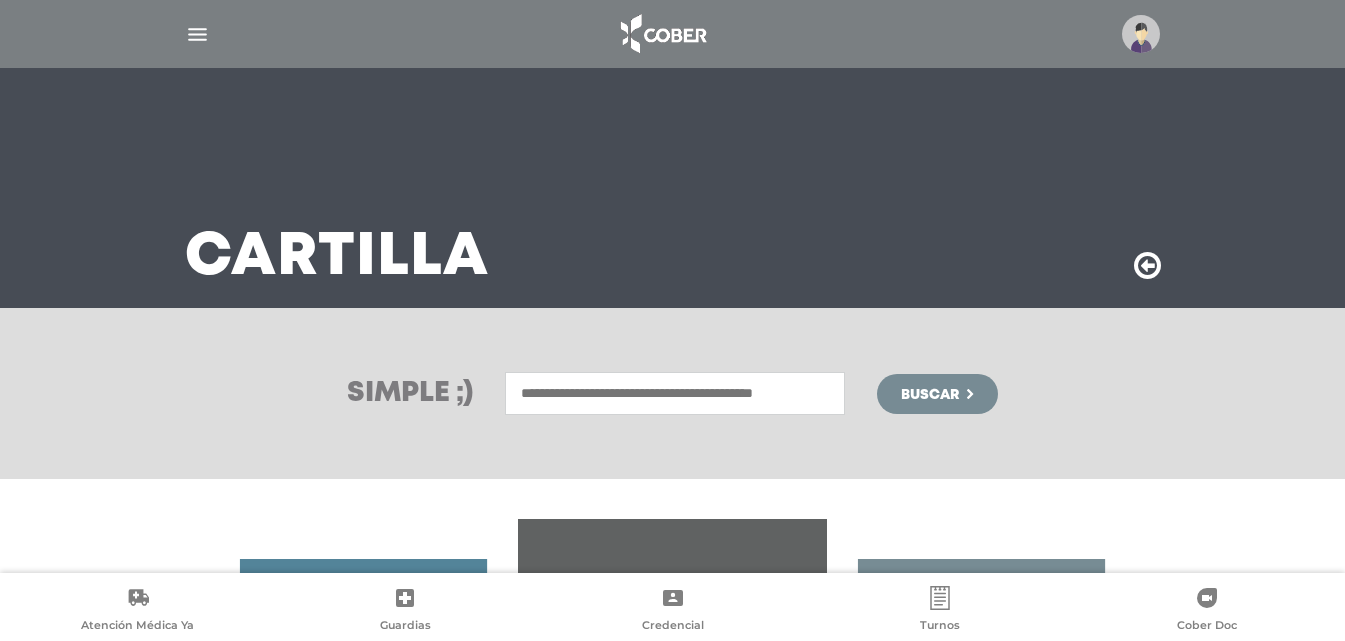 click at bounding box center (675, 393) 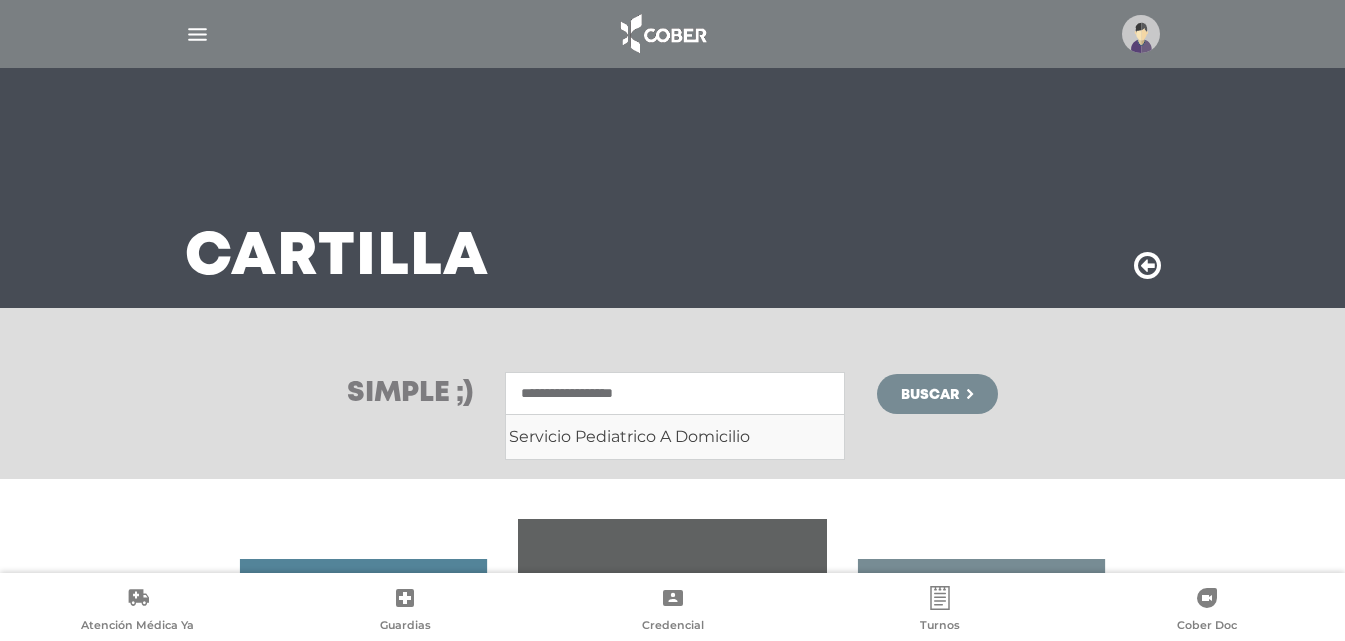 type on "**********" 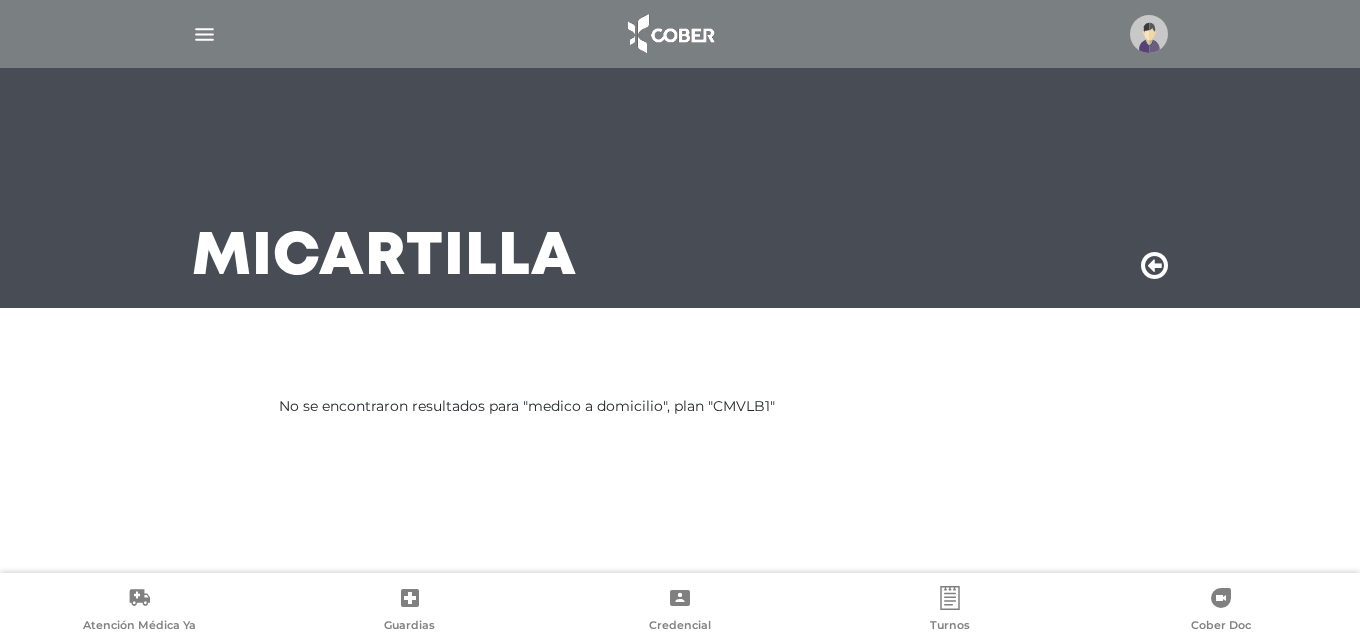 scroll, scrollTop: 0, scrollLeft: 0, axis: both 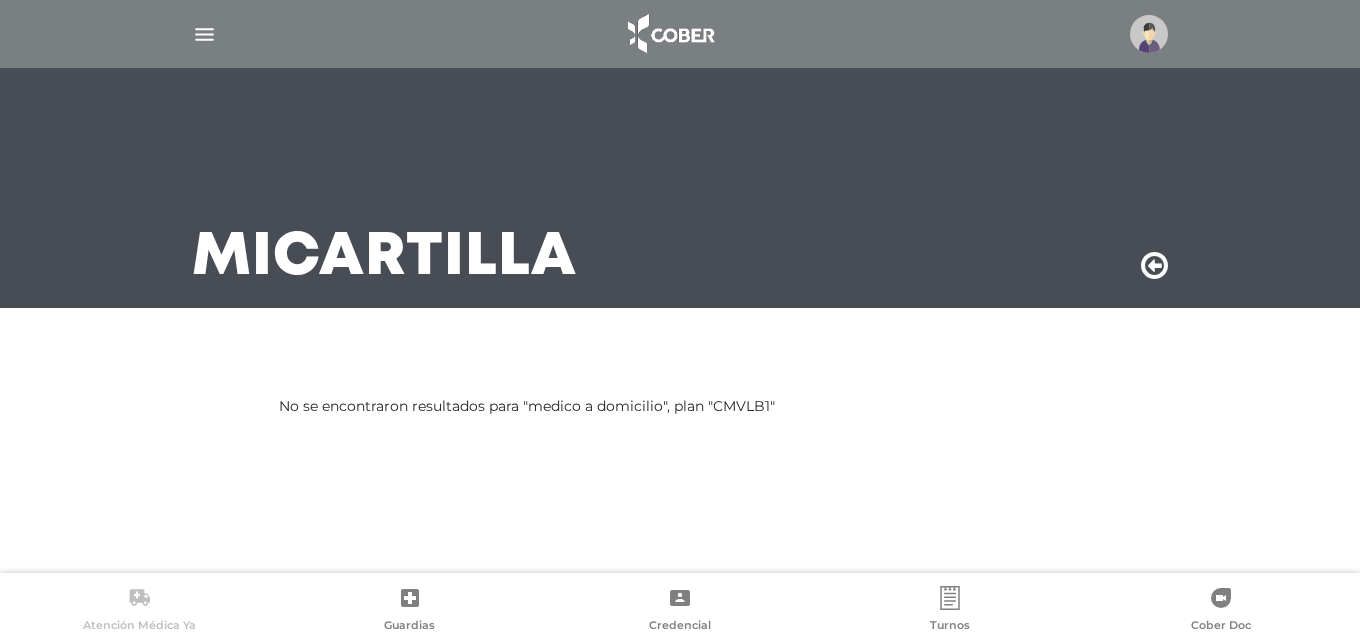 click 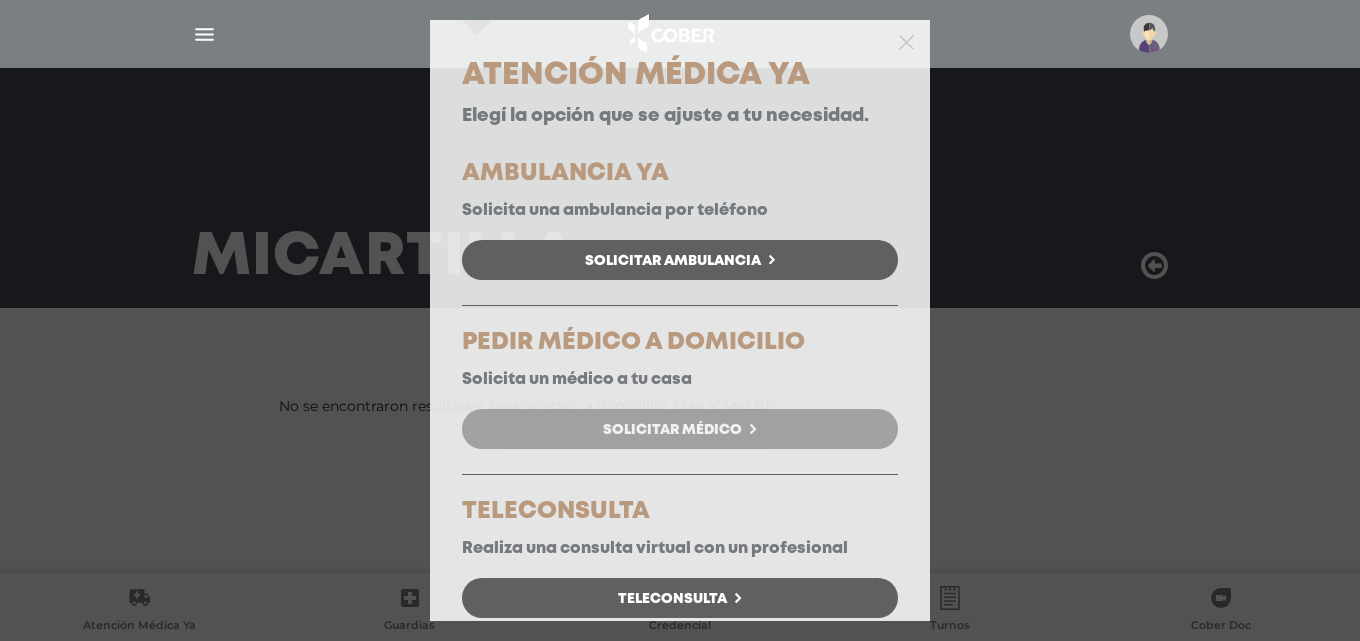 click on "Solicitar Médico" at bounding box center (672, 430) 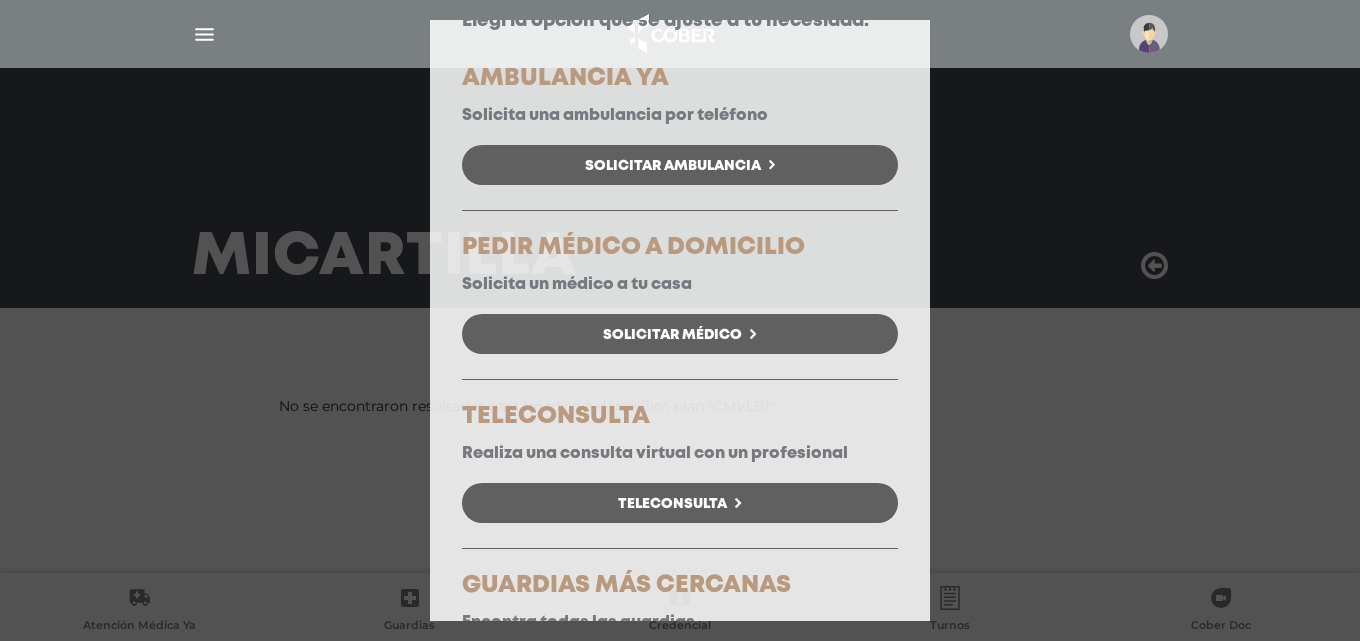 scroll, scrollTop: 0, scrollLeft: 0, axis: both 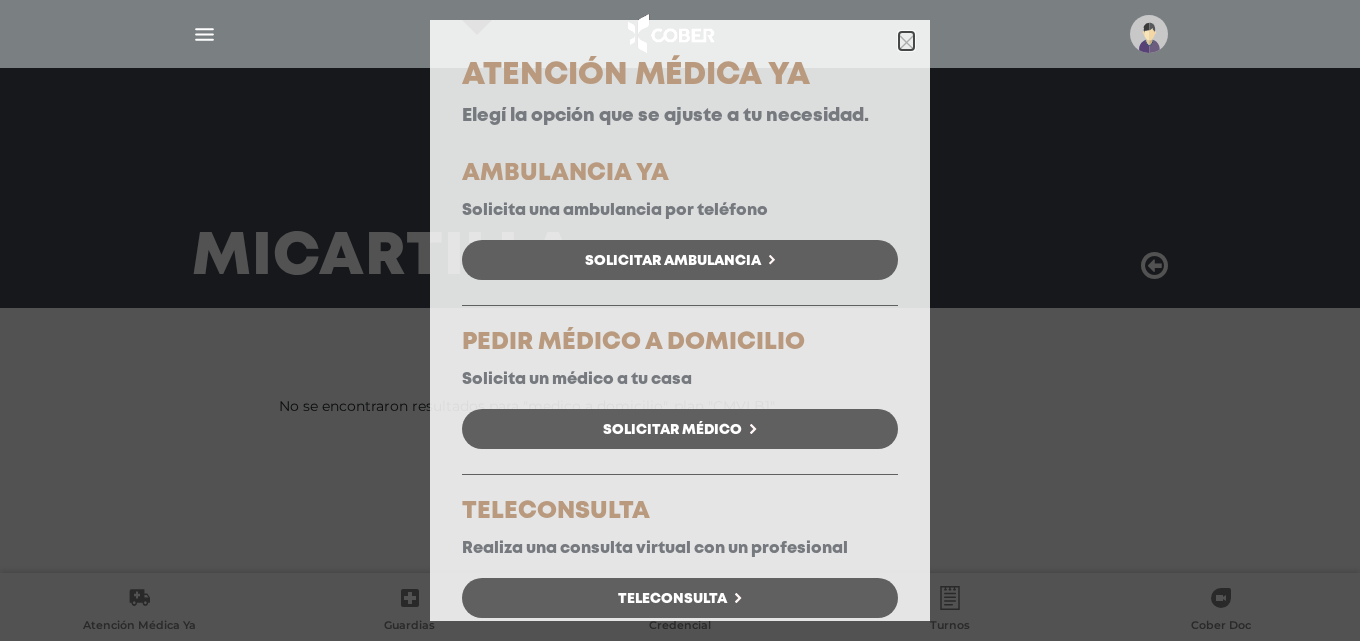 click 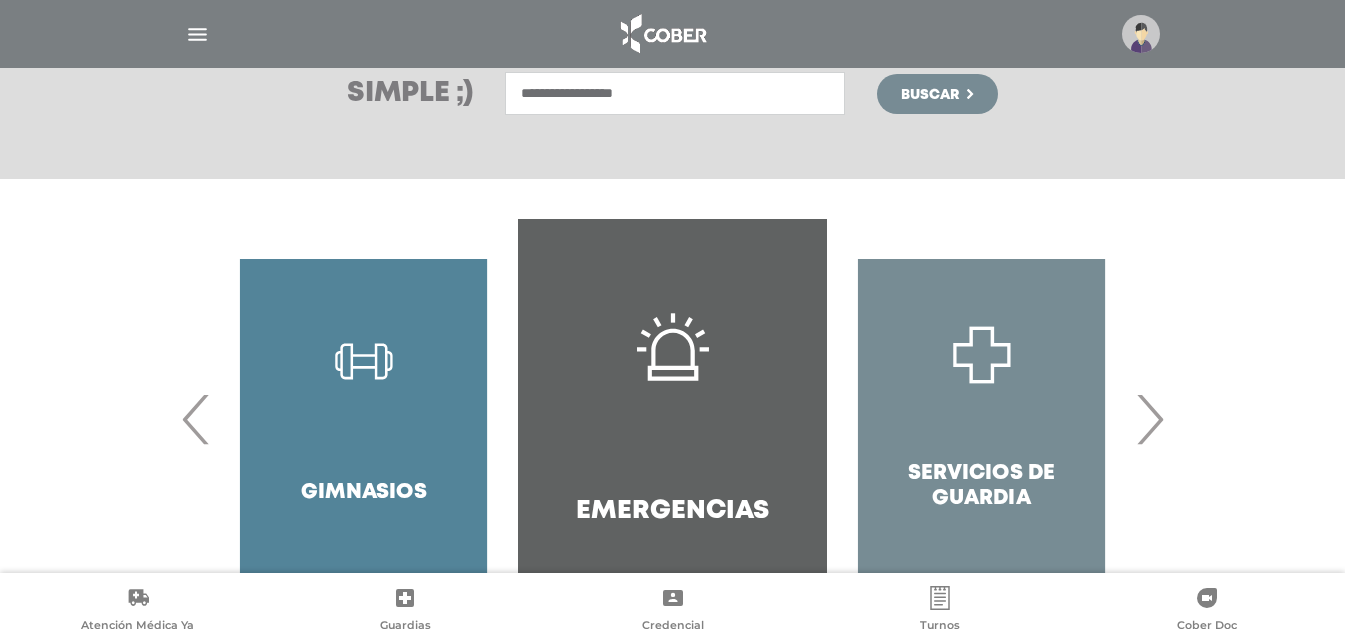 scroll, scrollTop: 386, scrollLeft: 0, axis: vertical 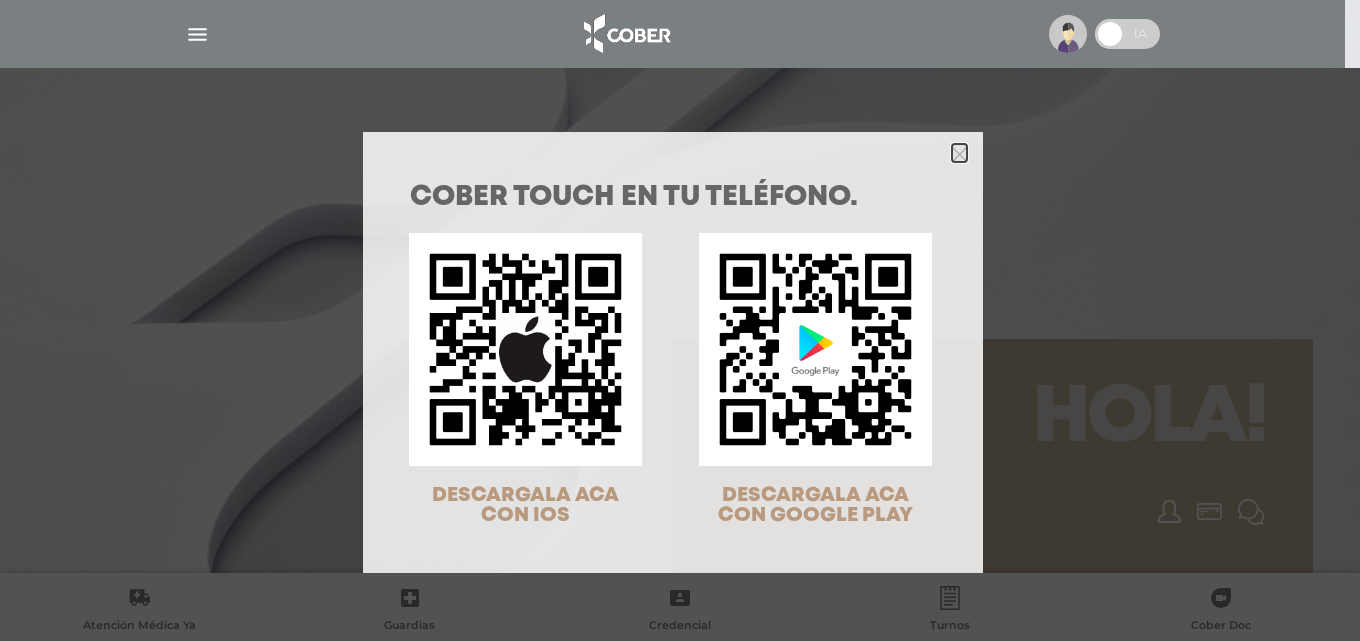 click at bounding box center (959, 153) 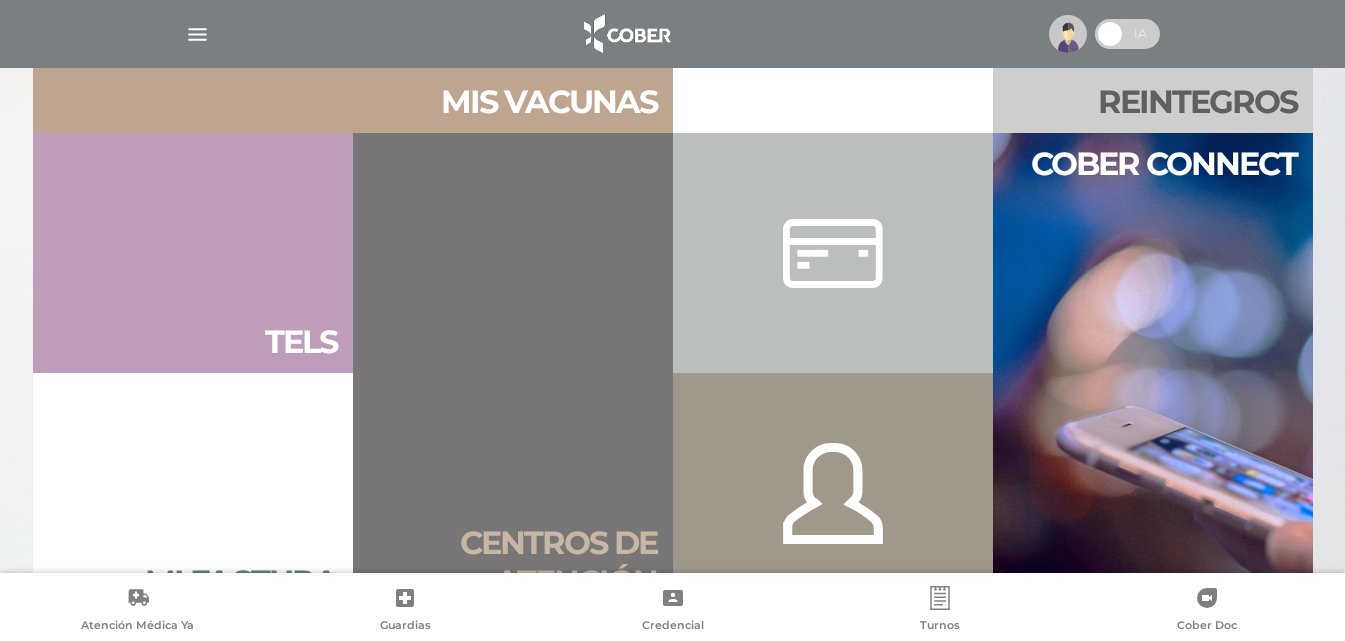 scroll, scrollTop: 1260, scrollLeft: 0, axis: vertical 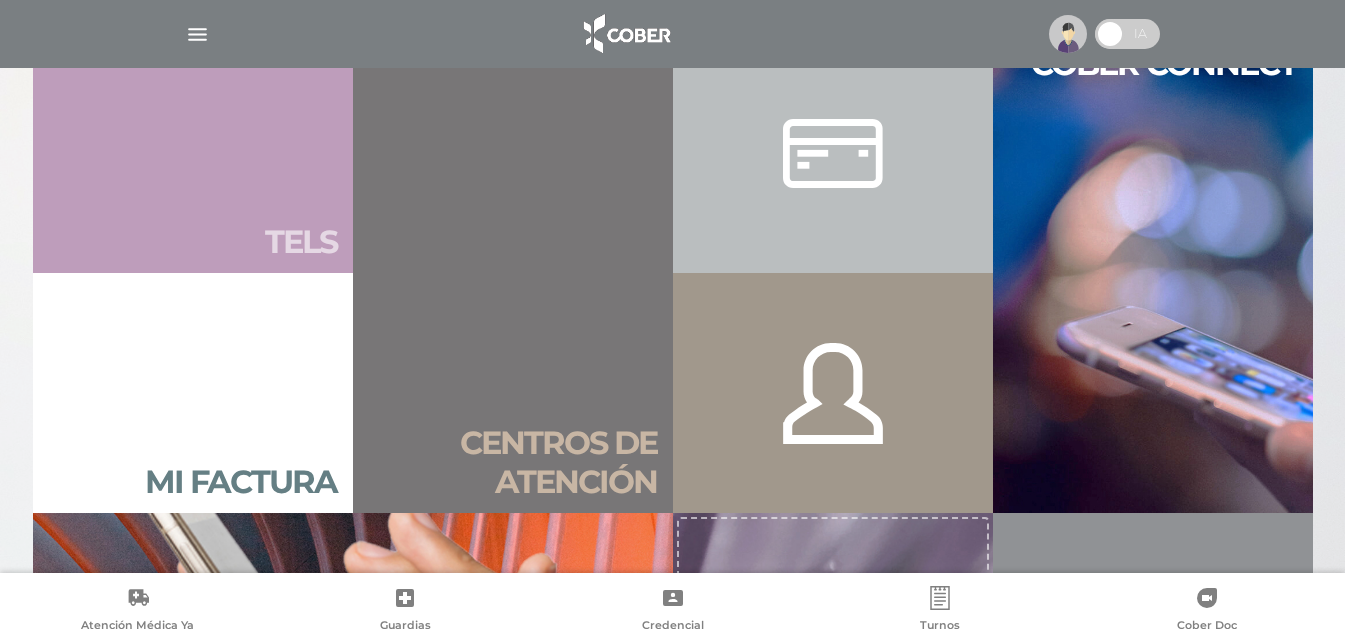 click on "Tels" at bounding box center (301, 242) 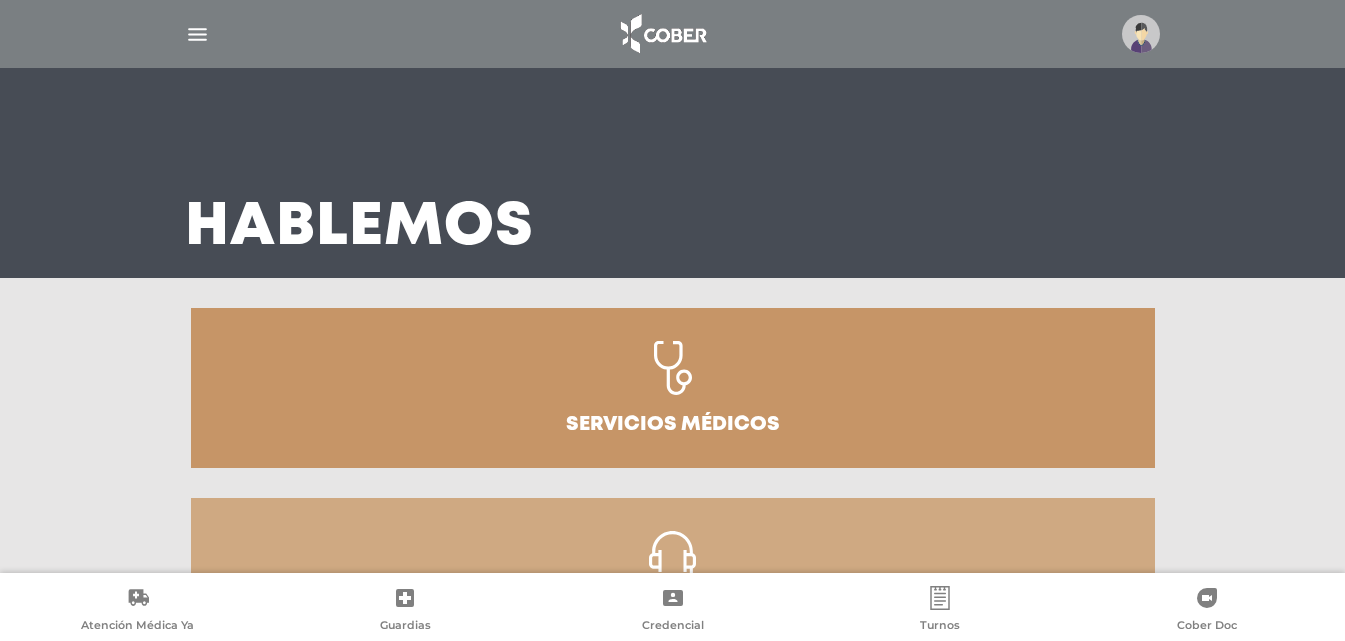 scroll, scrollTop: 15, scrollLeft: 0, axis: vertical 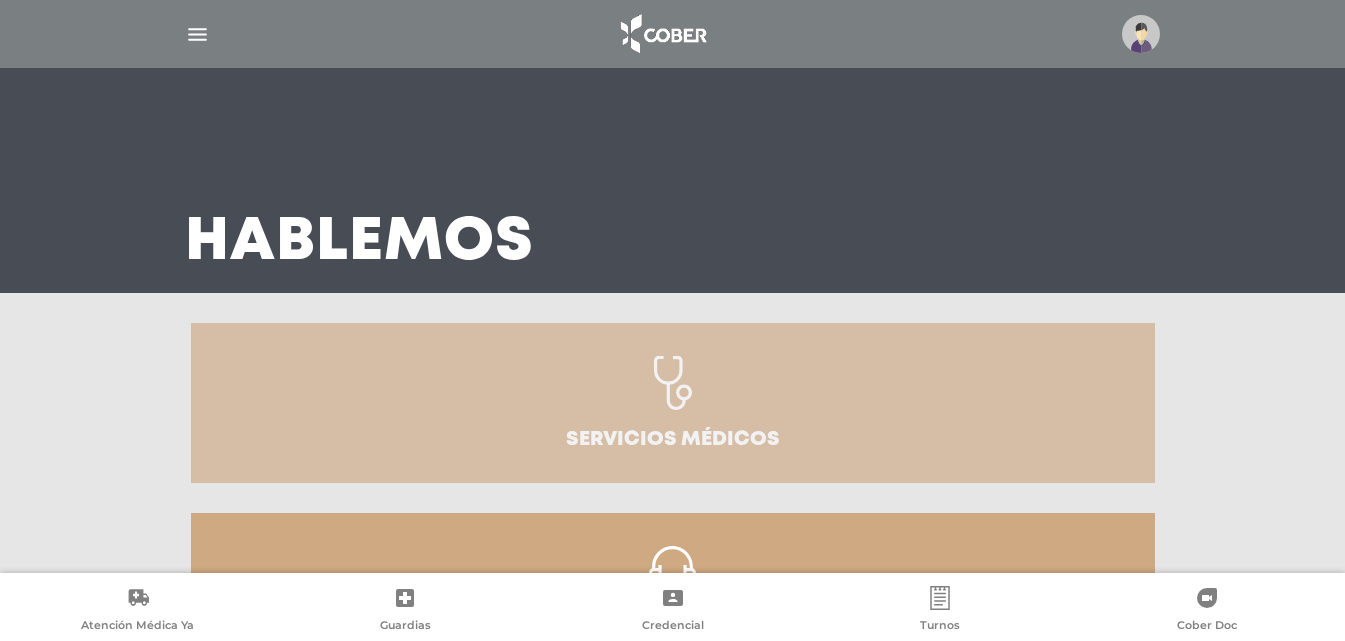 click at bounding box center (673, 393) 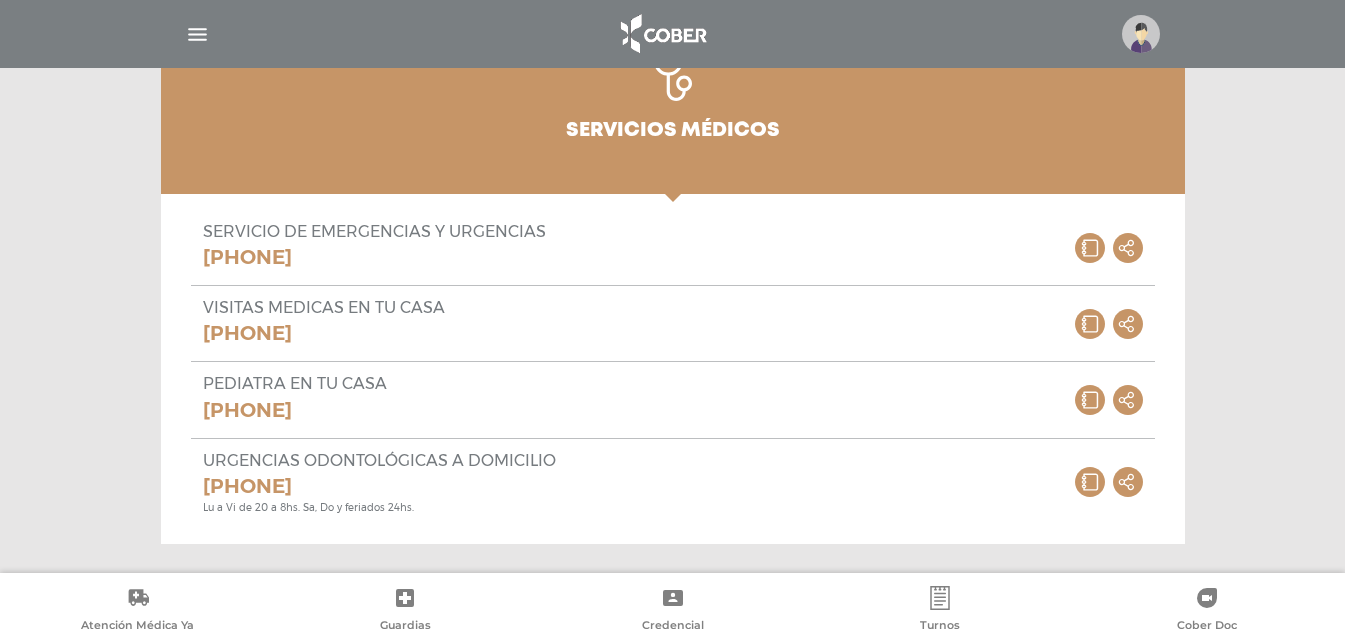 scroll, scrollTop: 315, scrollLeft: 0, axis: vertical 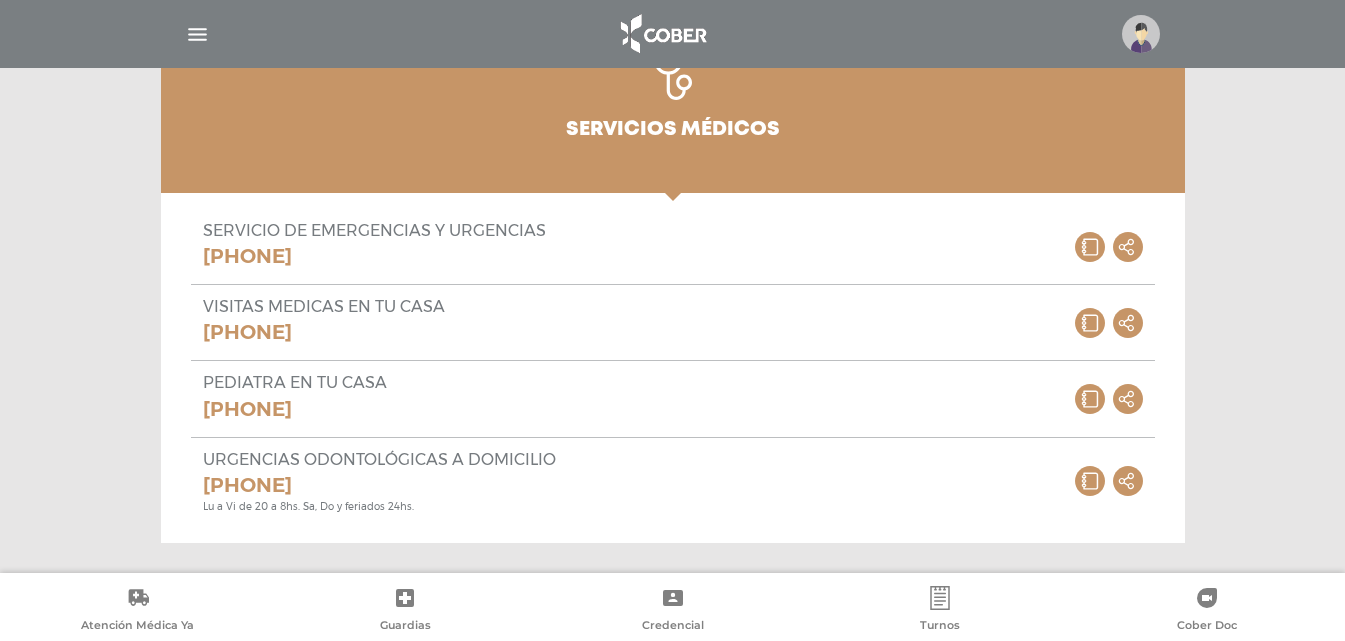 click 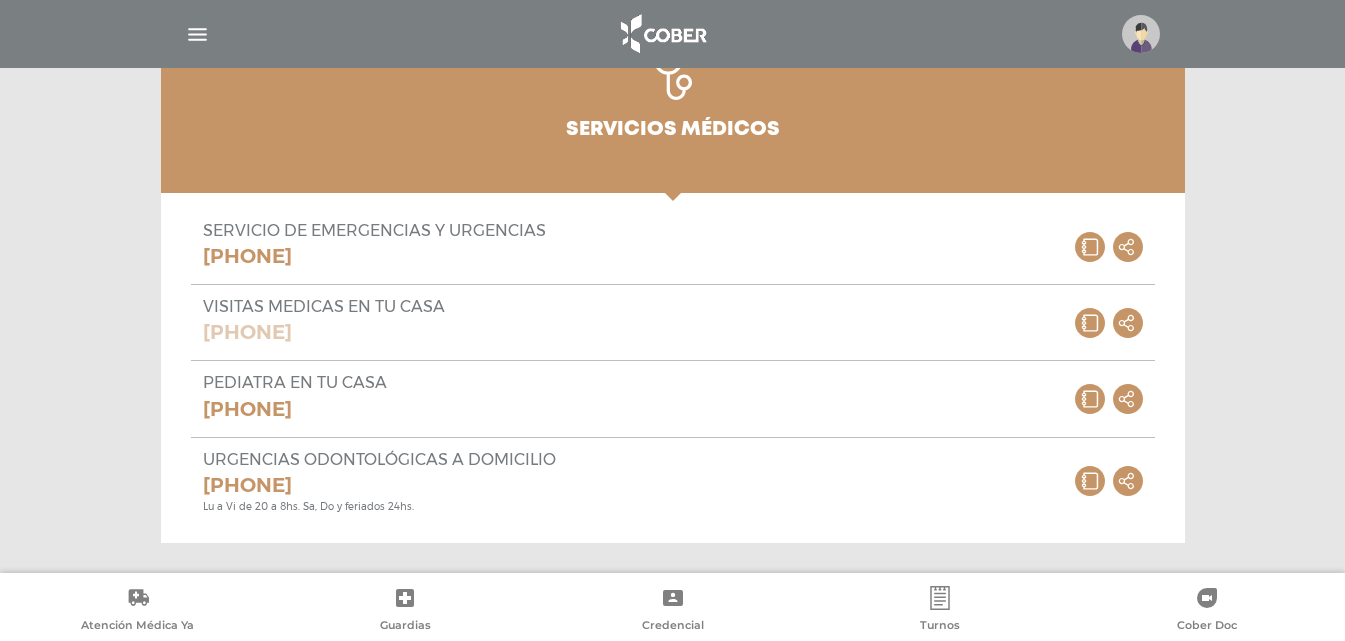 click on "[PHONE]" at bounding box center [324, 332] 